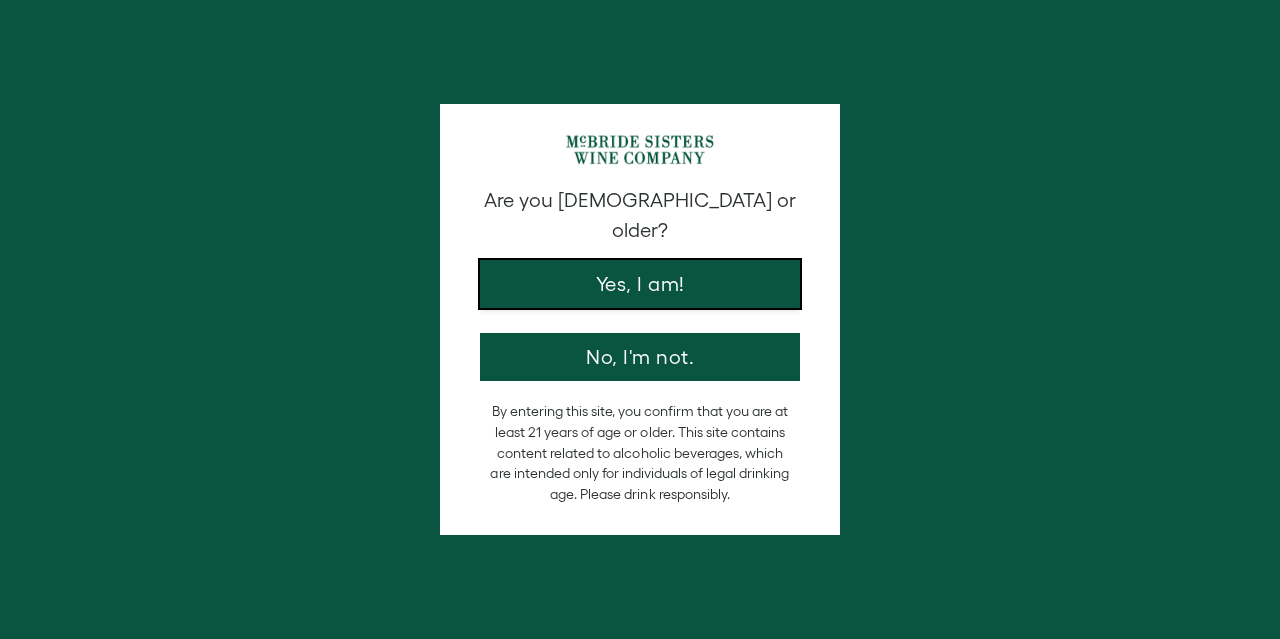 click on "Yes, I am!" at bounding box center (640, 284) 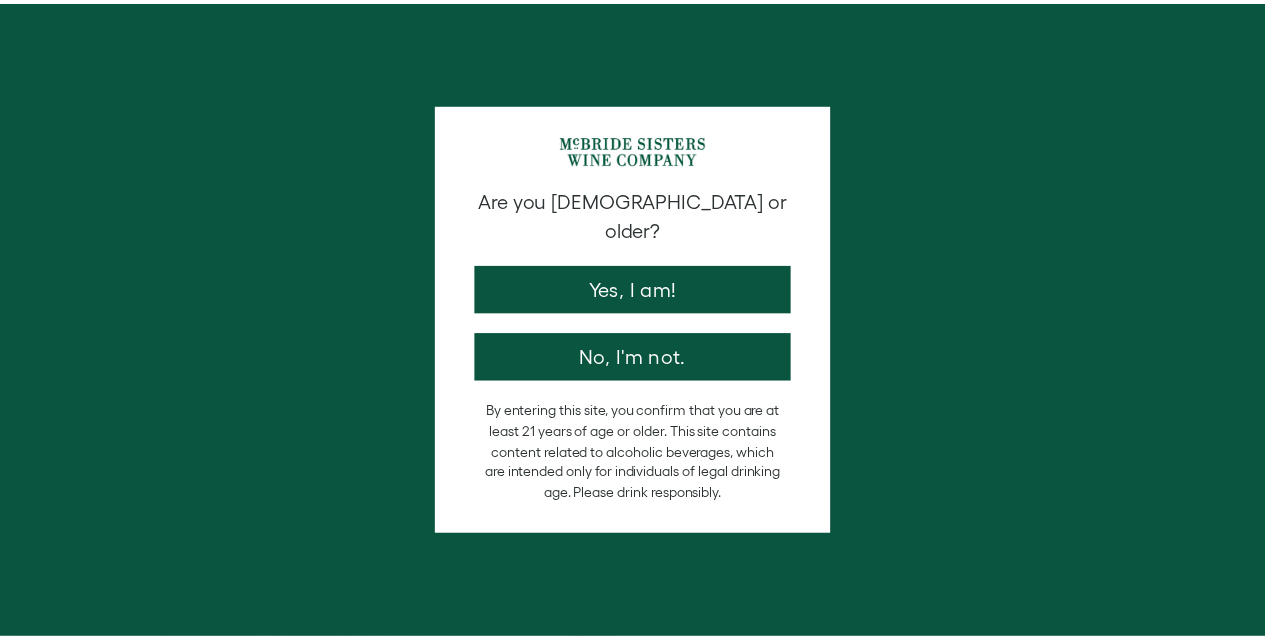 scroll, scrollTop: 0, scrollLeft: 0, axis: both 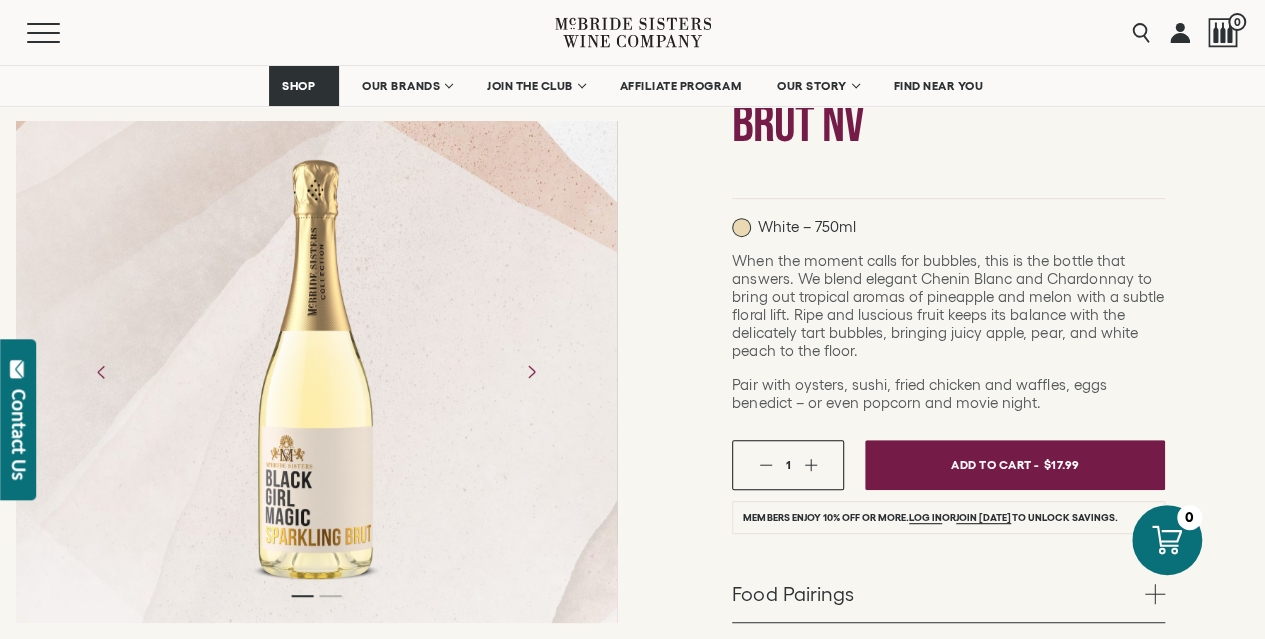 click at bounding box center (810, 464) 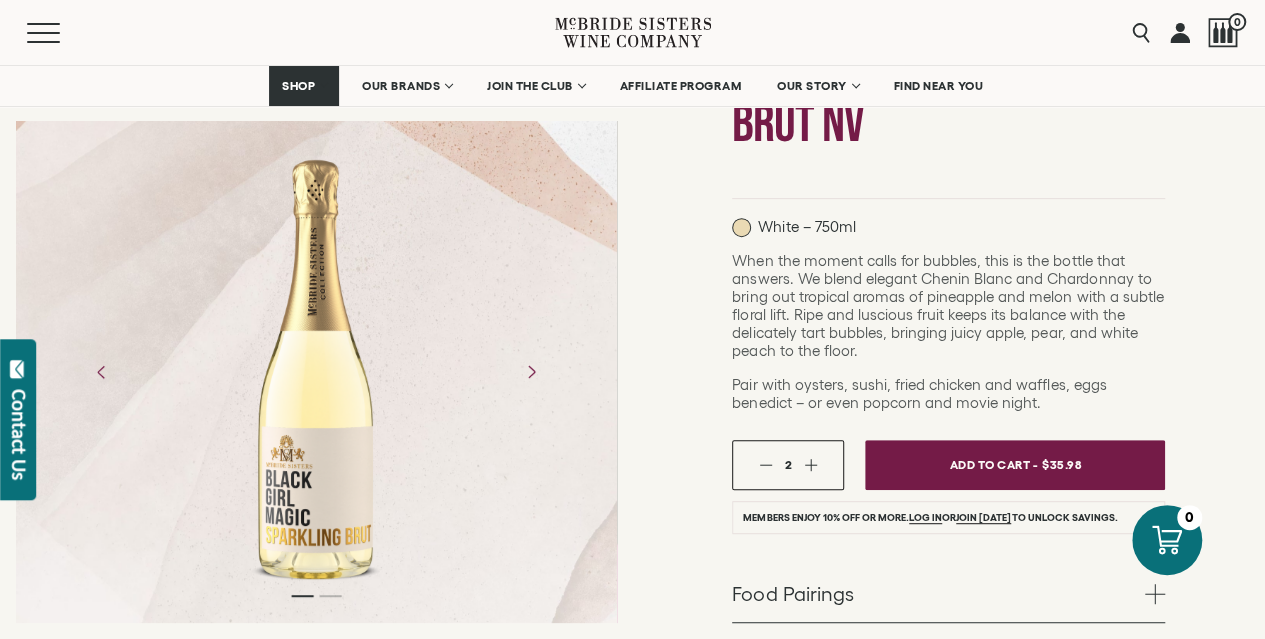 click at bounding box center (810, 464) 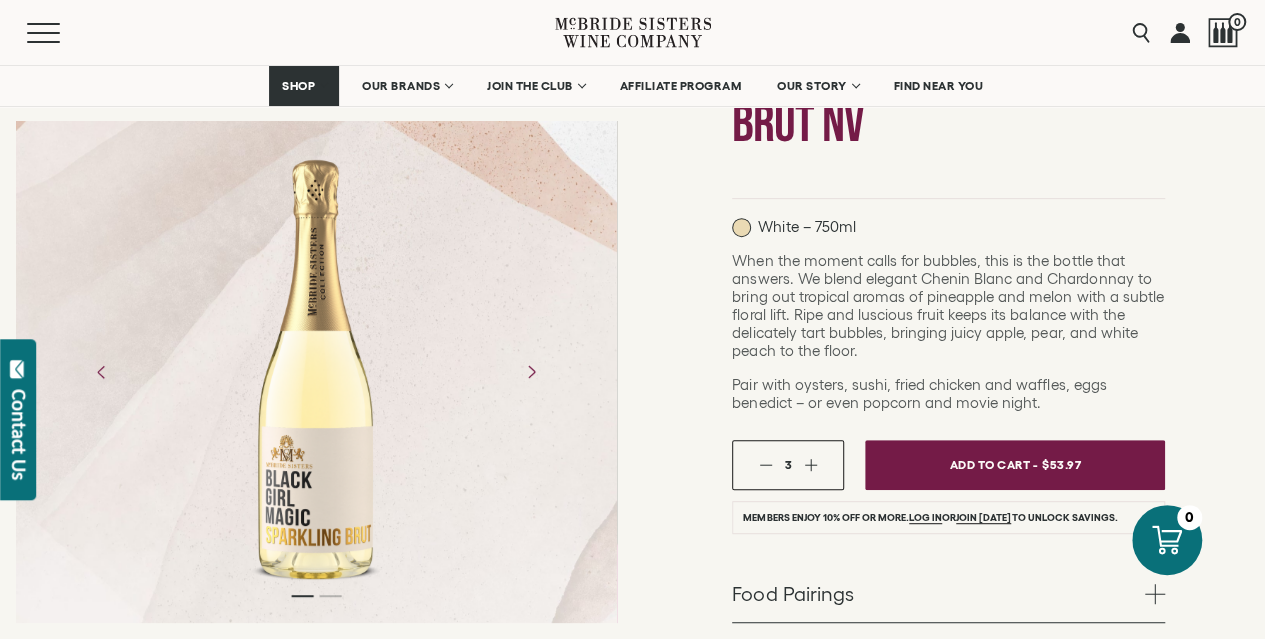 drag, startPoint x: 813, startPoint y: 463, endPoint x: 804, endPoint y: 457, distance: 10.816654 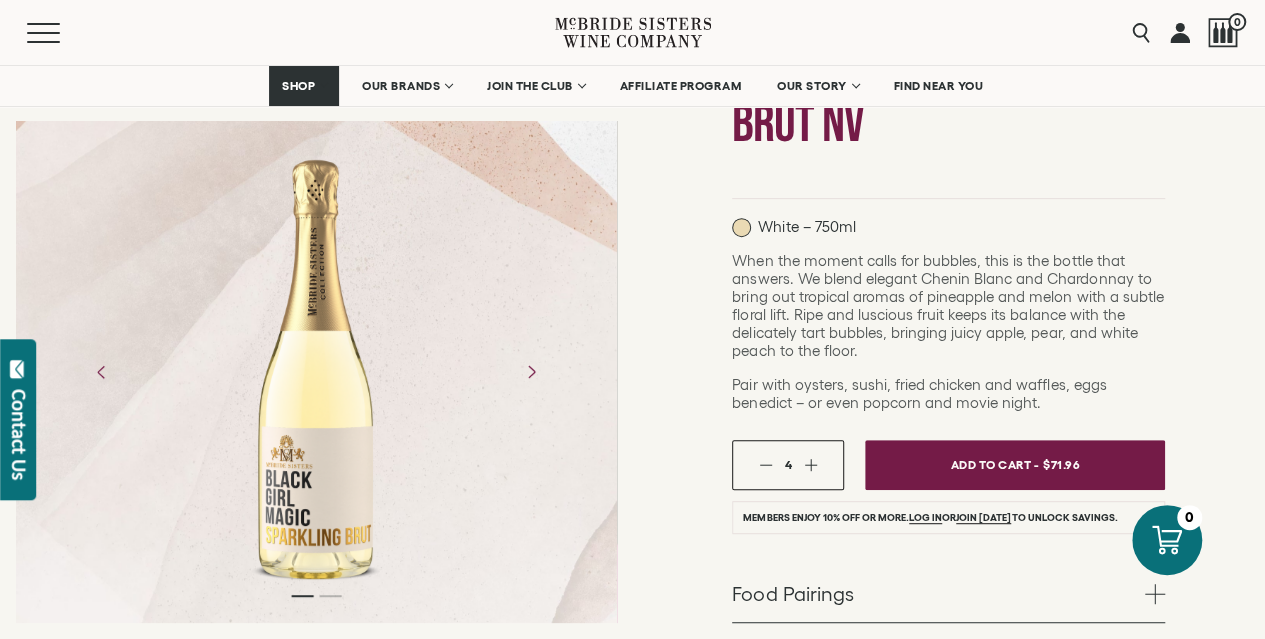 click at bounding box center (810, 464) 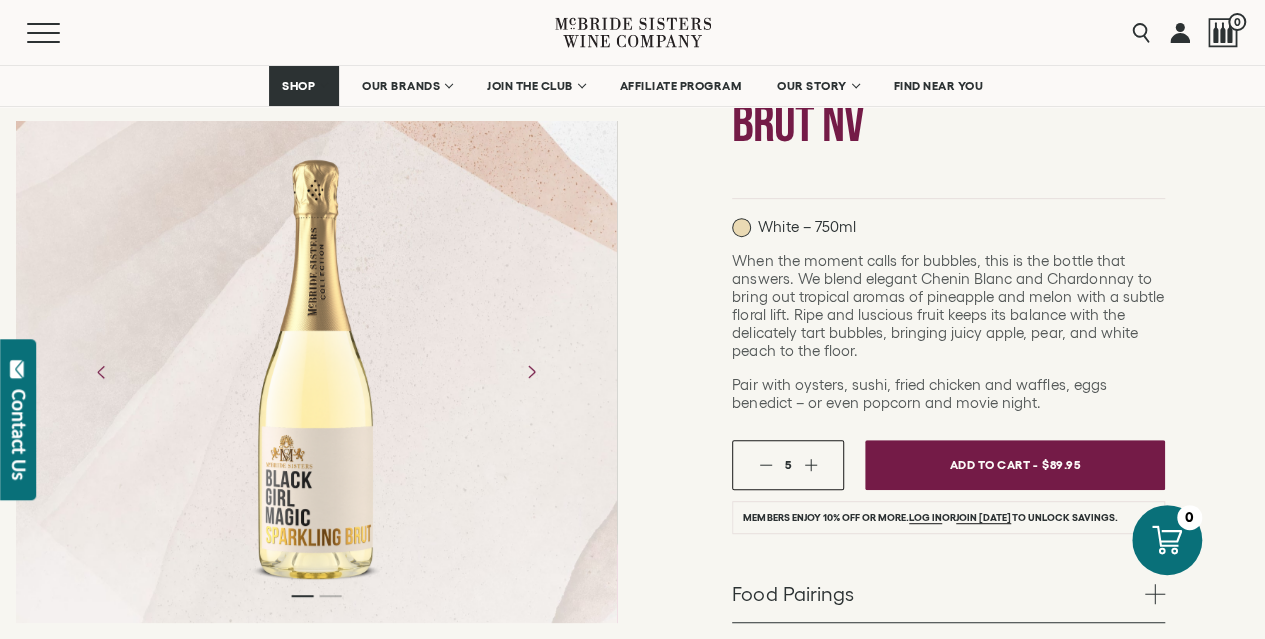 click at bounding box center [810, 464] 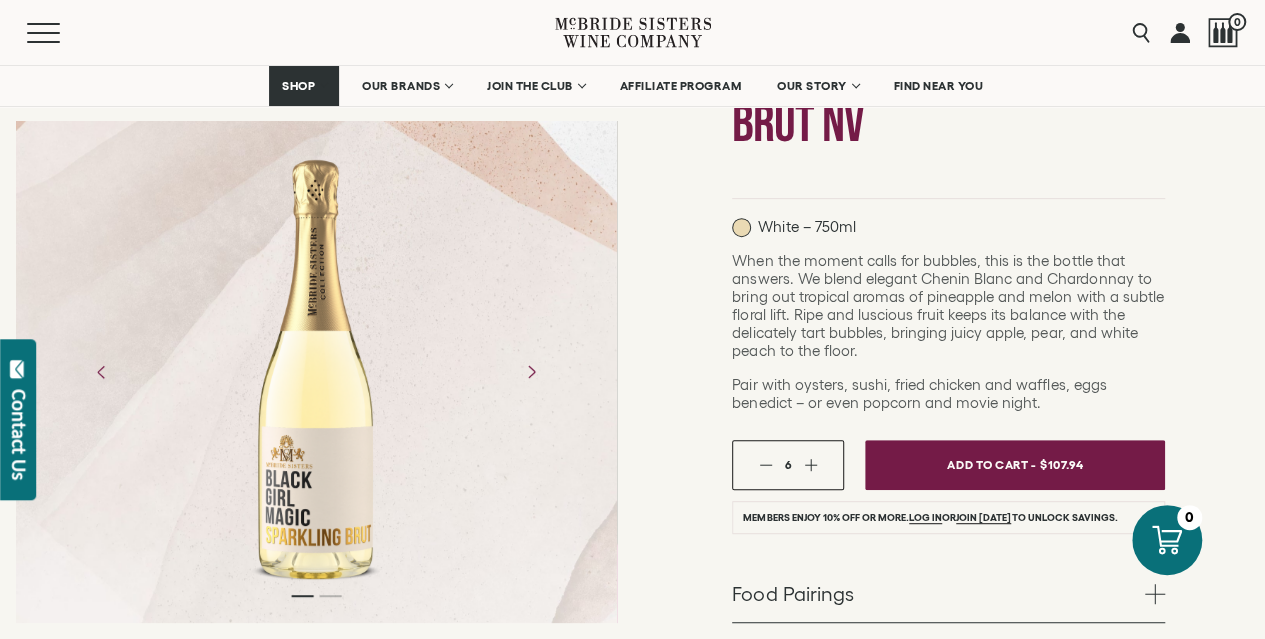 click at bounding box center [810, 464] 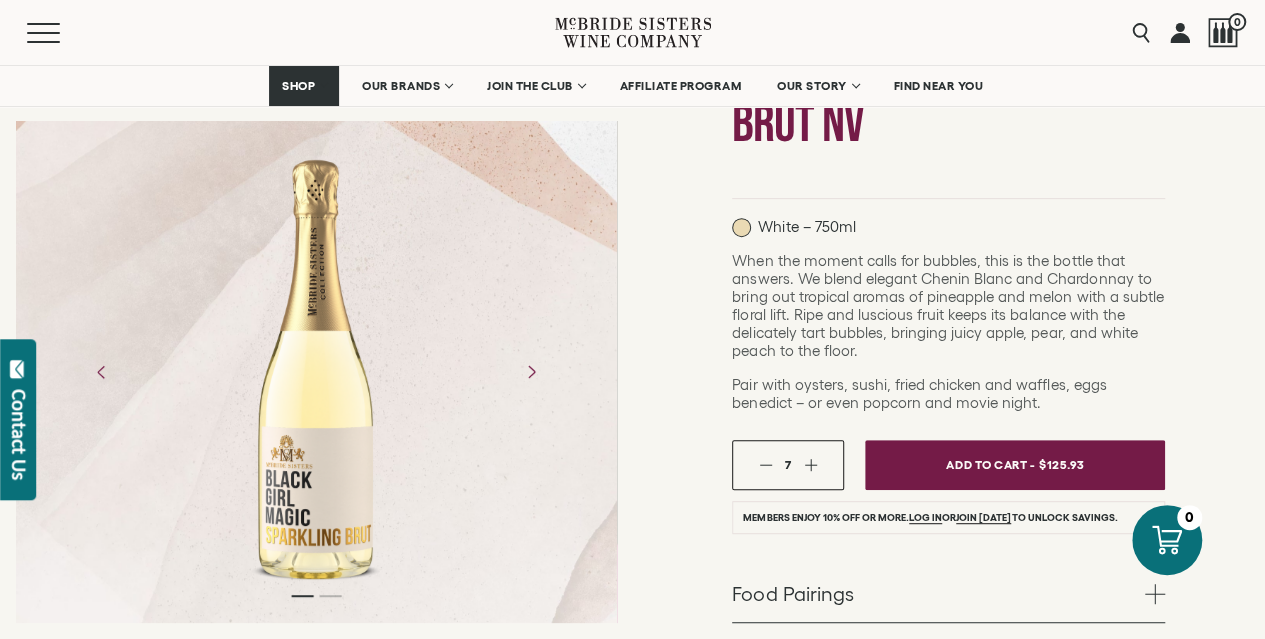 click at bounding box center (810, 464) 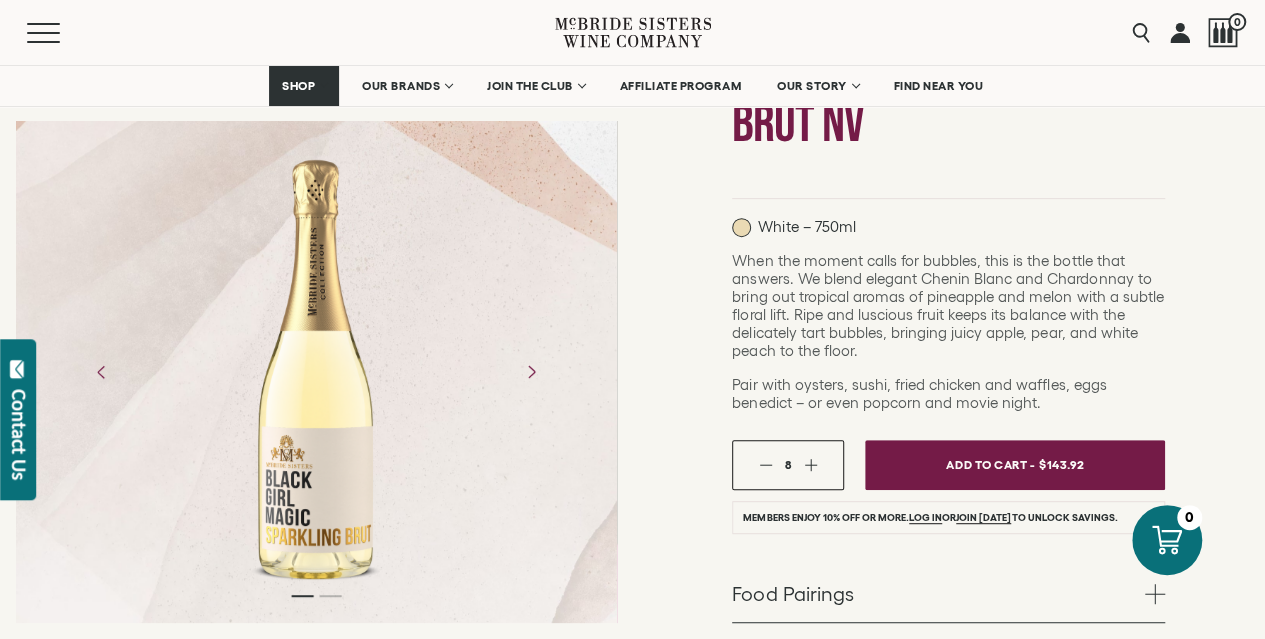 drag, startPoint x: 807, startPoint y: 460, endPoint x: 810, endPoint y: 470, distance: 10.440307 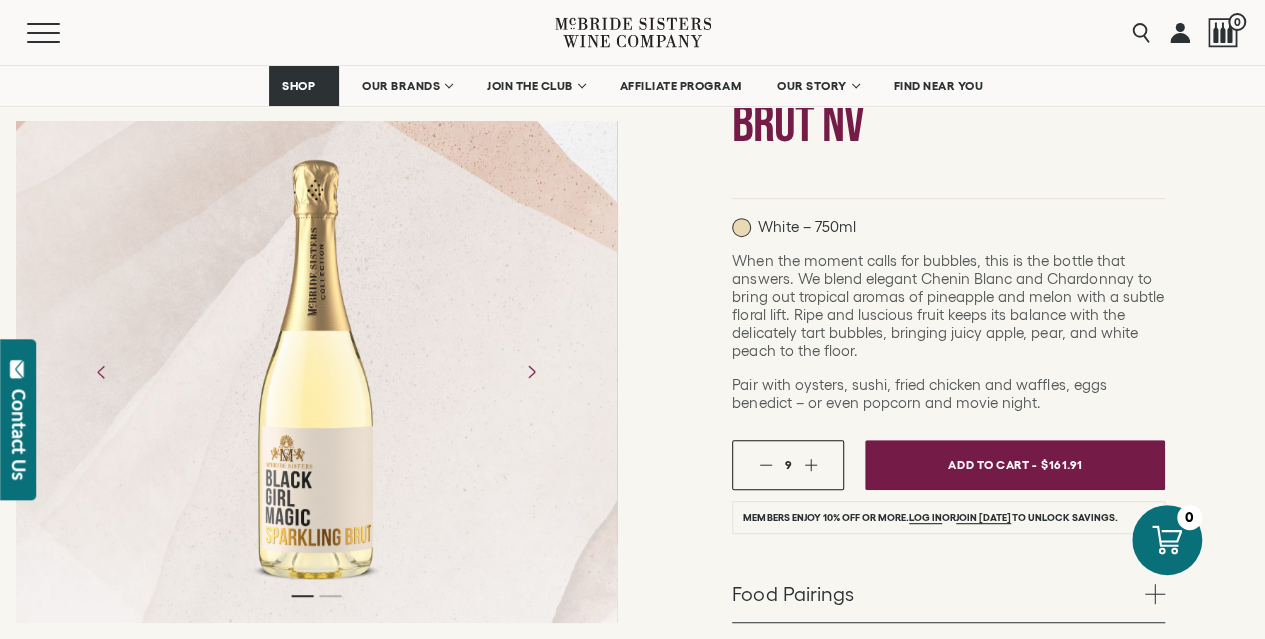 click at bounding box center [810, 464] 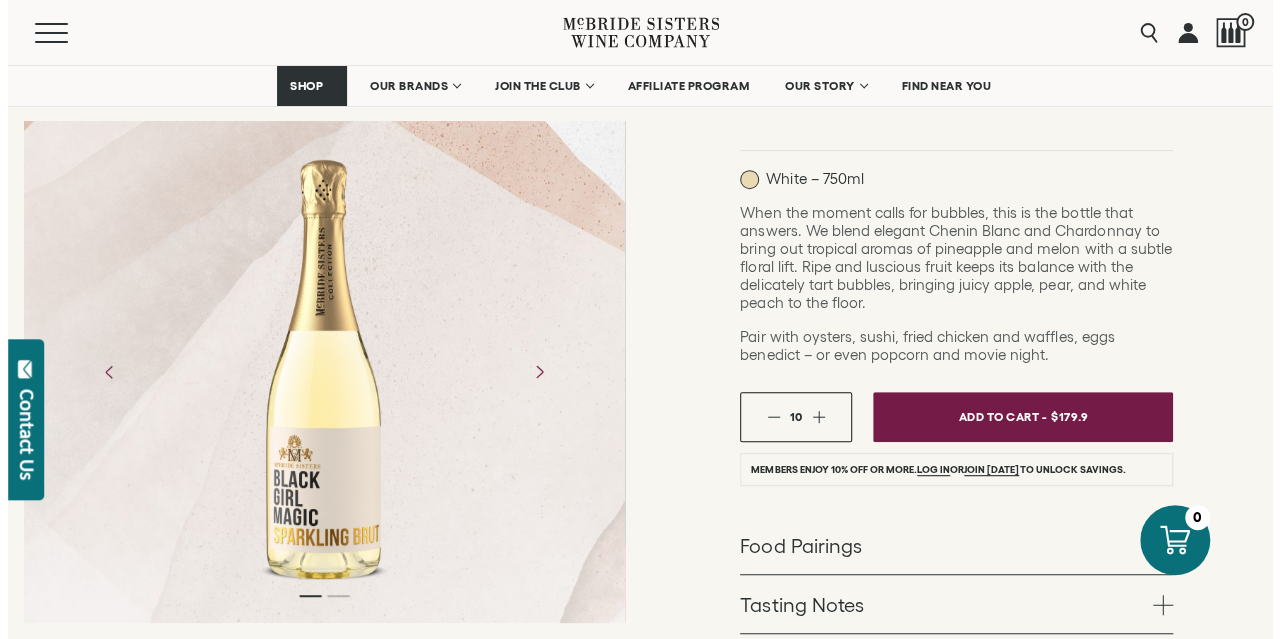scroll, scrollTop: 332, scrollLeft: 0, axis: vertical 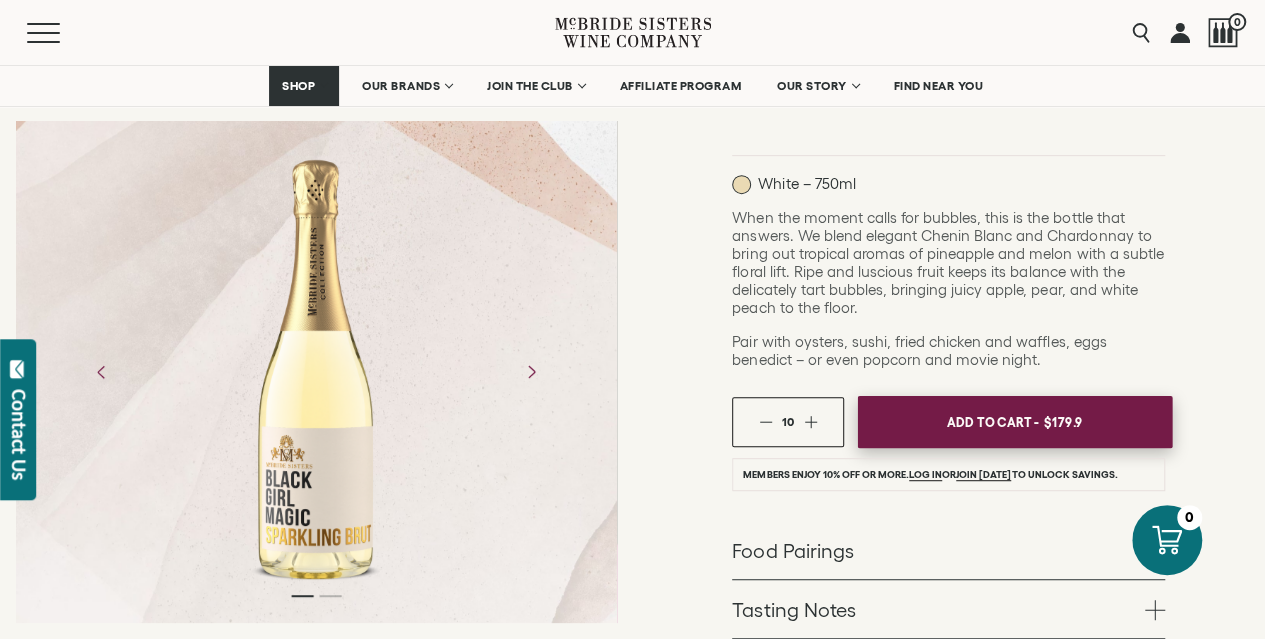 click on "$179.9" at bounding box center (1063, 422) 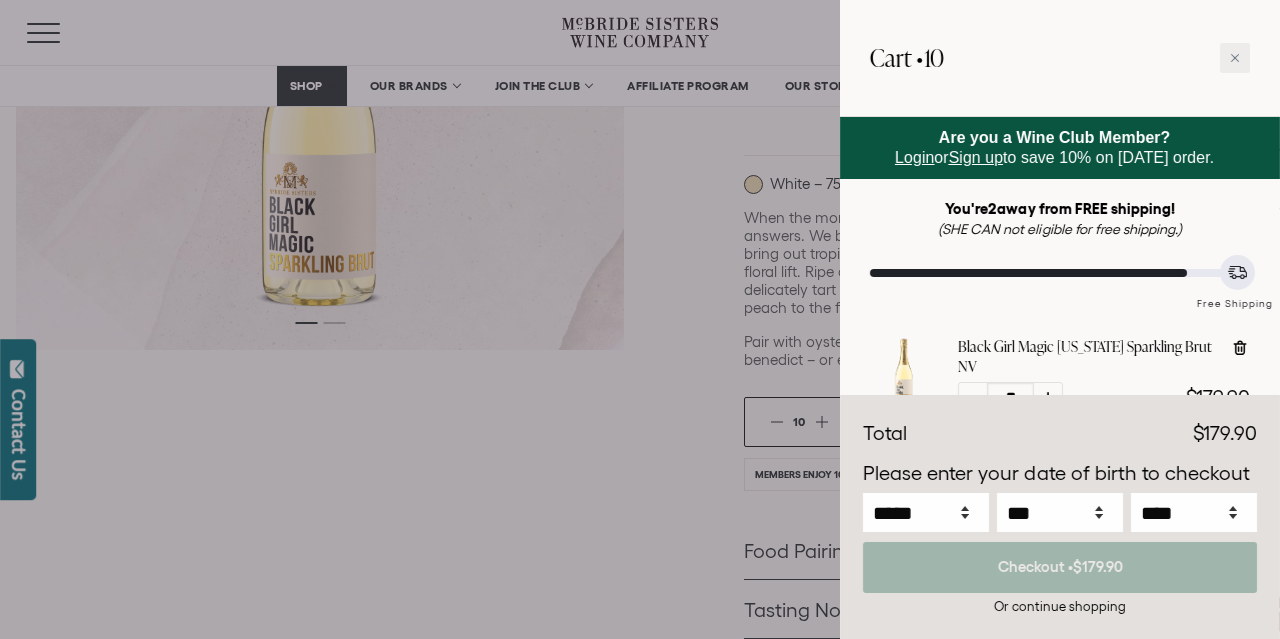 scroll, scrollTop: 97, scrollLeft: 0, axis: vertical 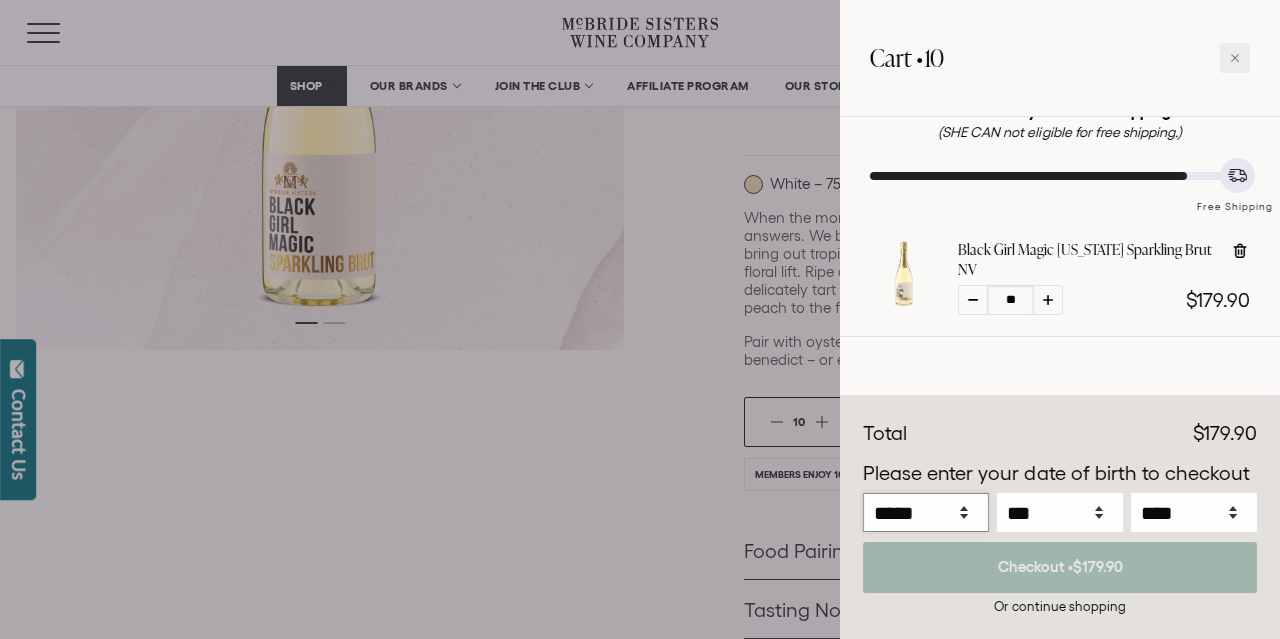 click on "*****
***
***
***
***
***
***
***
***
***
***
***
***" at bounding box center [926, 512] 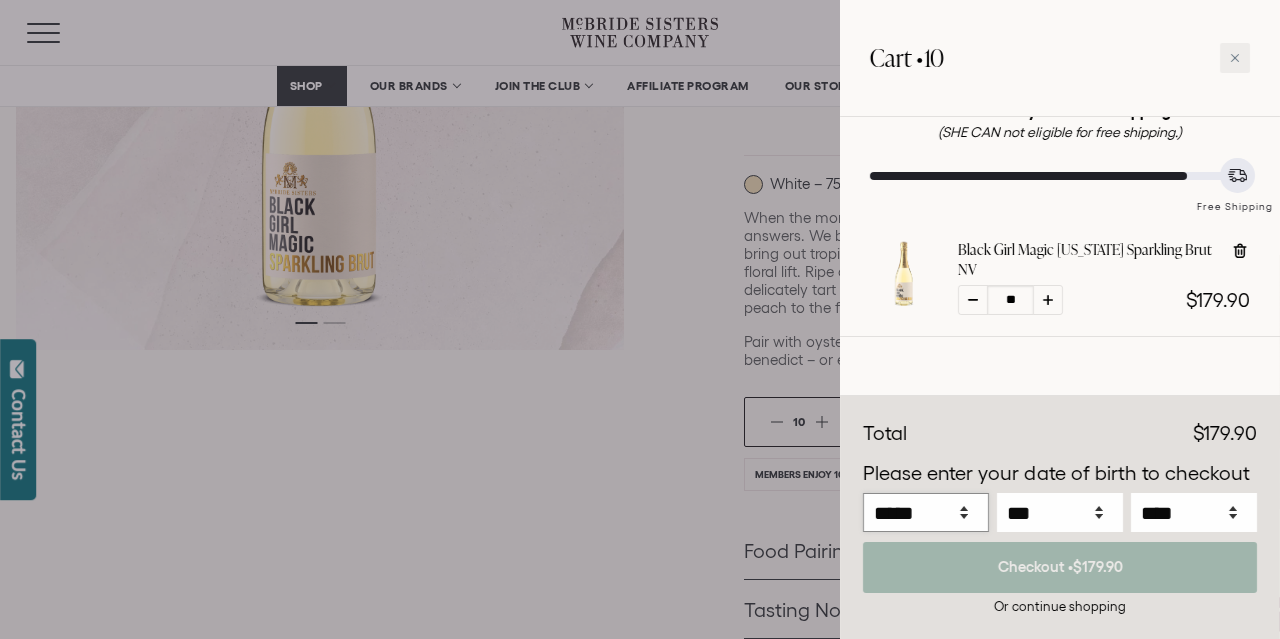 select on "*" 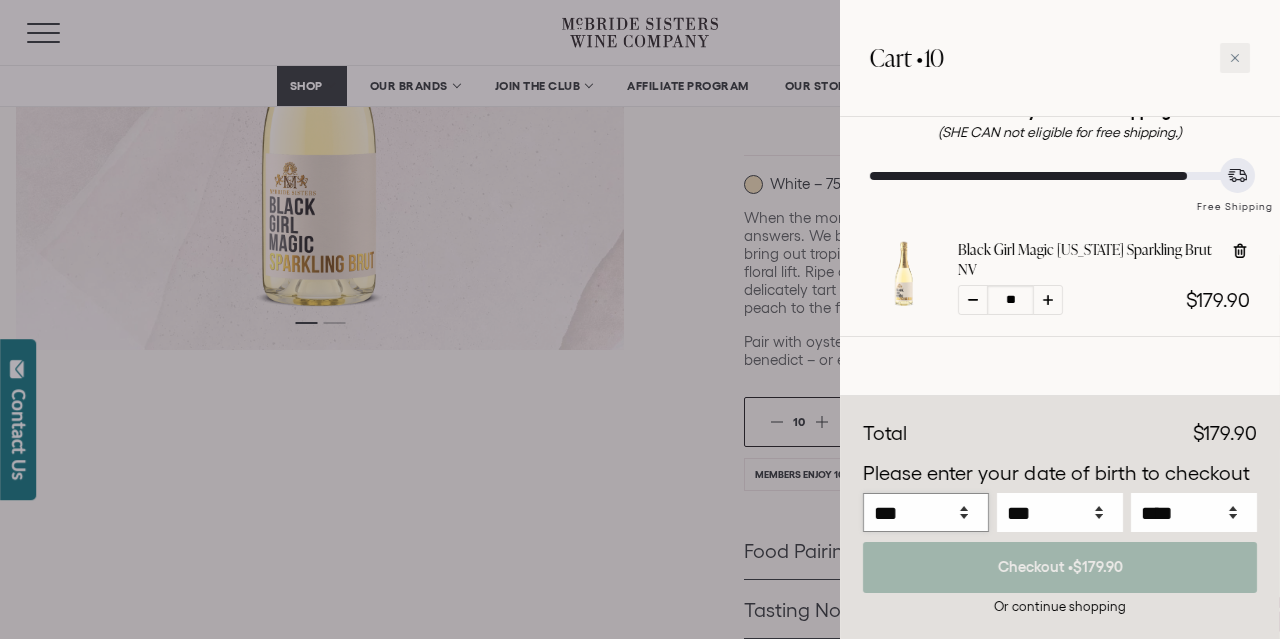 click on "*****
***
***
***
***
***
***
***
***
***
***
***
***" at bounding box center [926, 512] 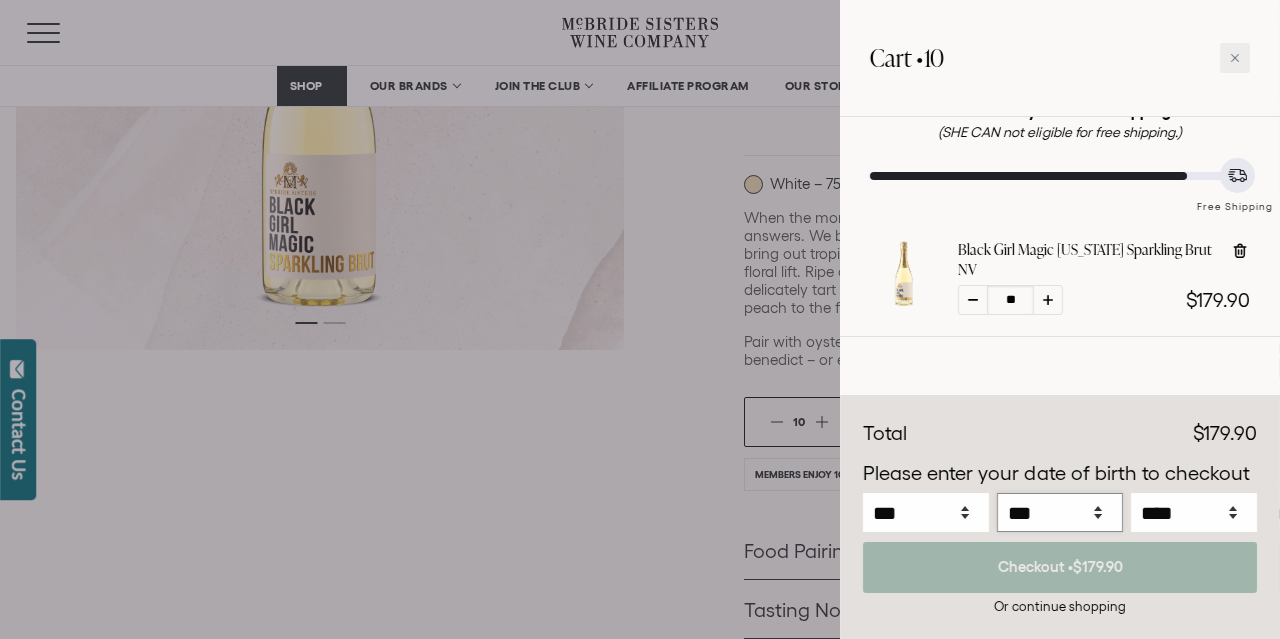 click on "***
*
*
*
*
*
*
*
*
*
**
**
**
**
**
**
**
**
**
**
**
**
**
**
**
**
**
**
**
**
**
**" at bounding box center (1060, 512) 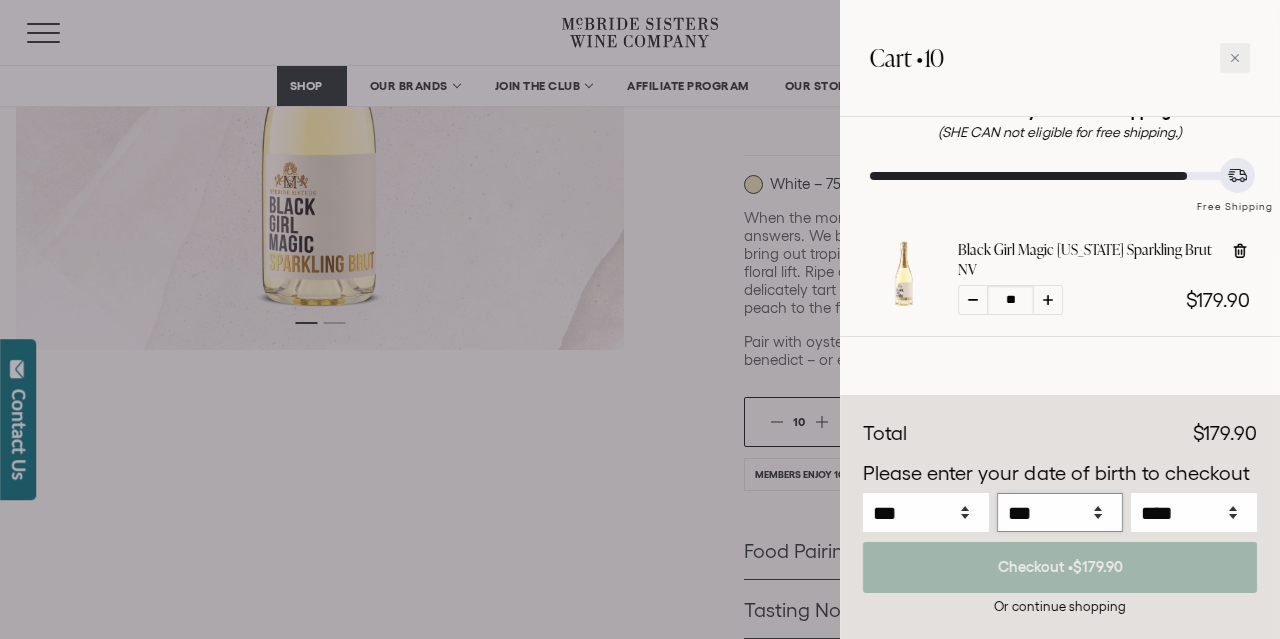 select on "**" 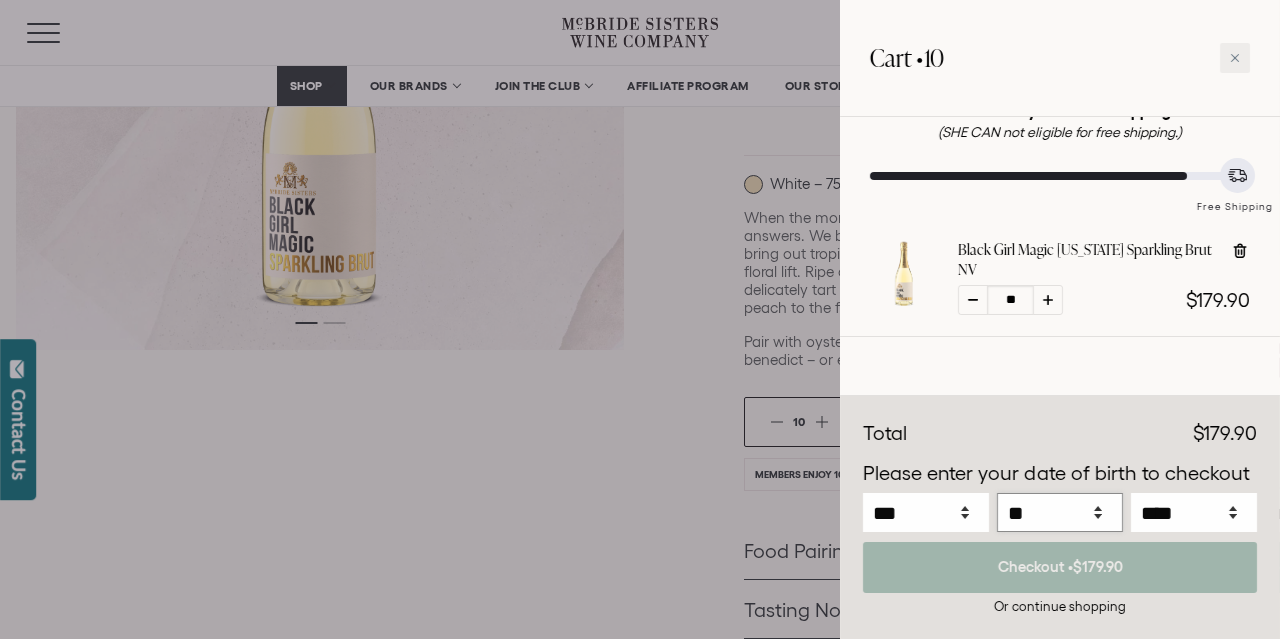 click on "***
*
*
*
*
*
*
*
*
*
**
**
**
**
**
**
**
**
**
**
**
**
**
**
**
**
**
**
**
**
**
**" at bounding box center (1060, 512) 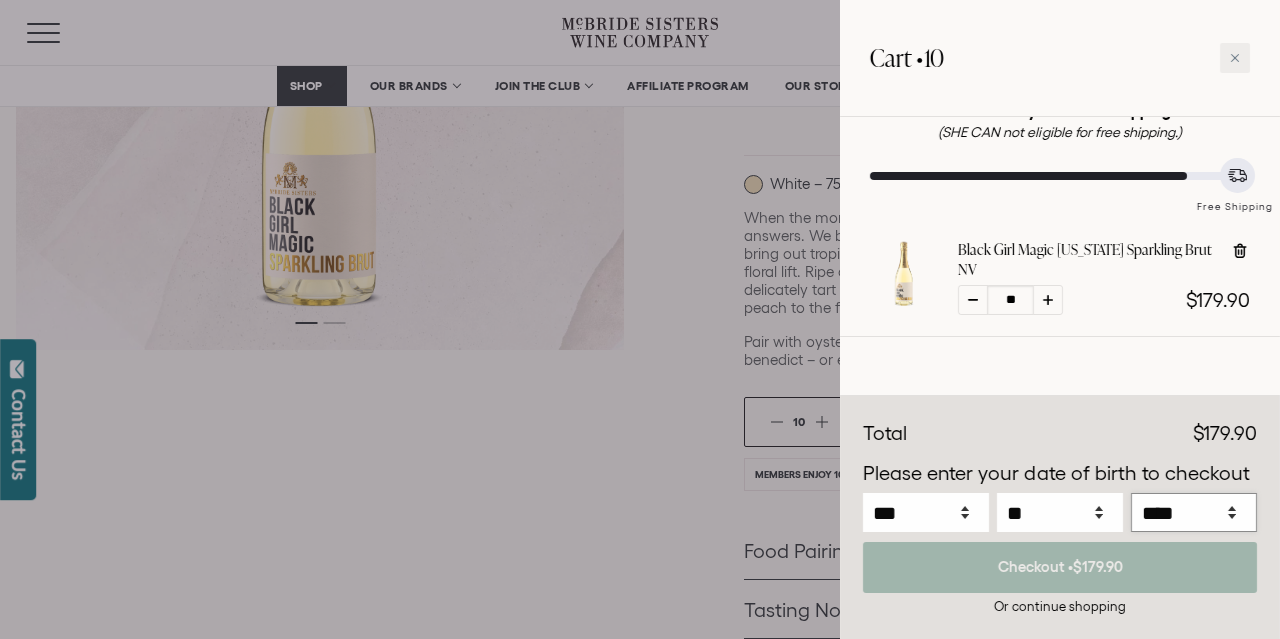 click on "****
****
****
****
****
****
****
****
****
****
****
****
****
****
****
****
****
****
****
****
****
****
****
****
****
****
****
****
****
****
****
****
**** **** **** **** ****" at bounding box center (1194, 512) 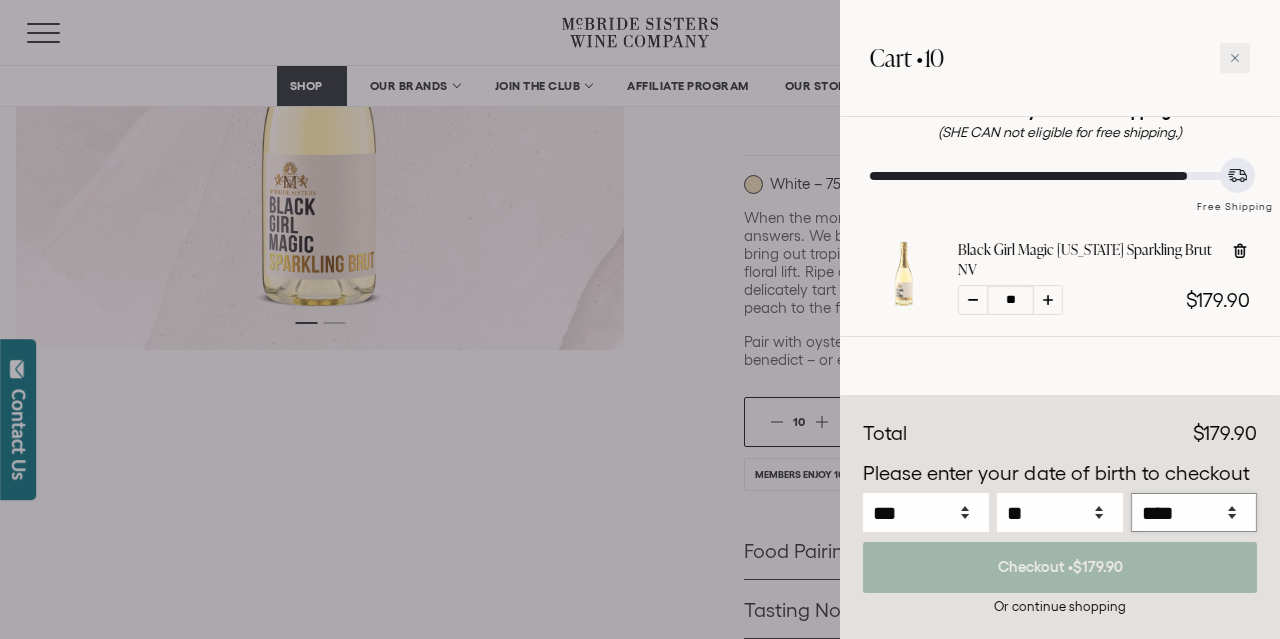 click on "****
****
****
****
****
****
****
****
****
****
****
****
****
****
****
****
****
****
****
****
****
****
****
****
****
****
****
****
****
****
****
****
**** **** **** **** ****" at bounding box center (1194, 512) 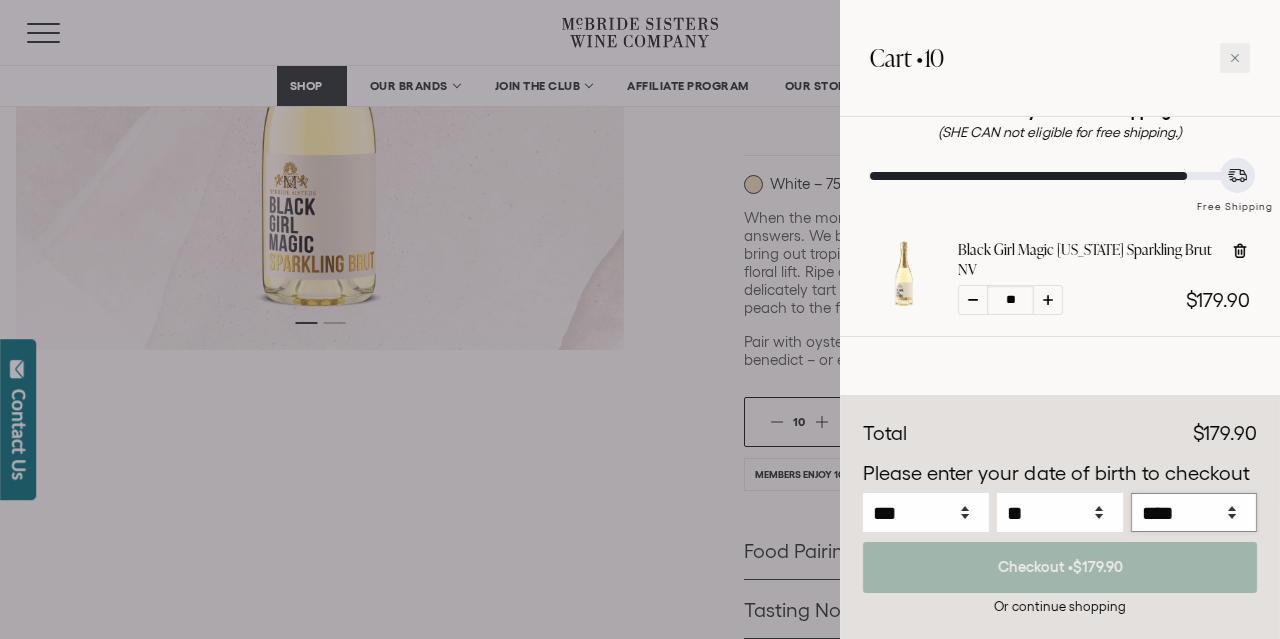 select on "****" 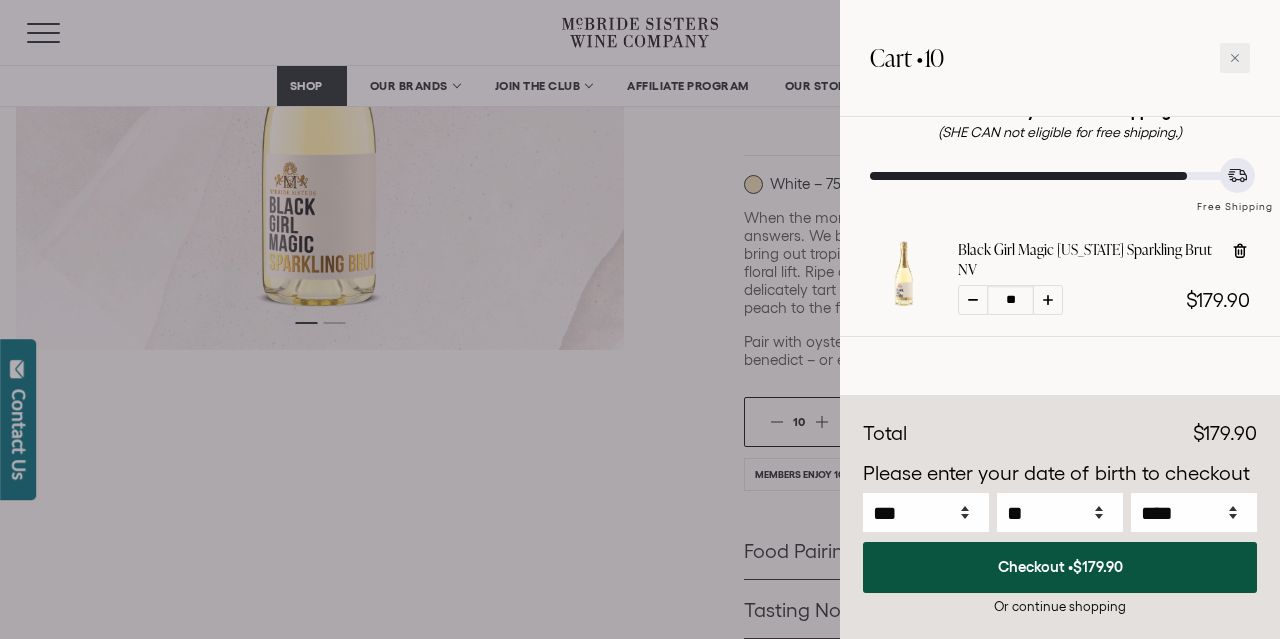 click on "Checkout •  $179.90" at bounding box center [1060, 567] 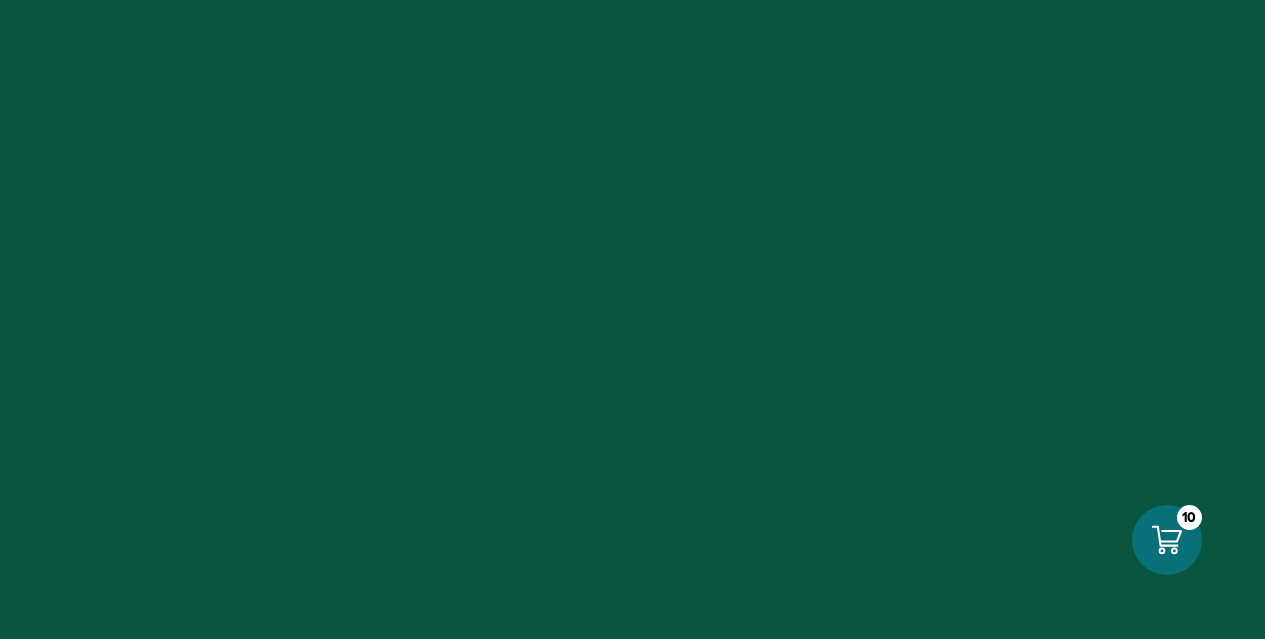 scroll, scrollTop: 0, scrollLeft: 0, axis: both 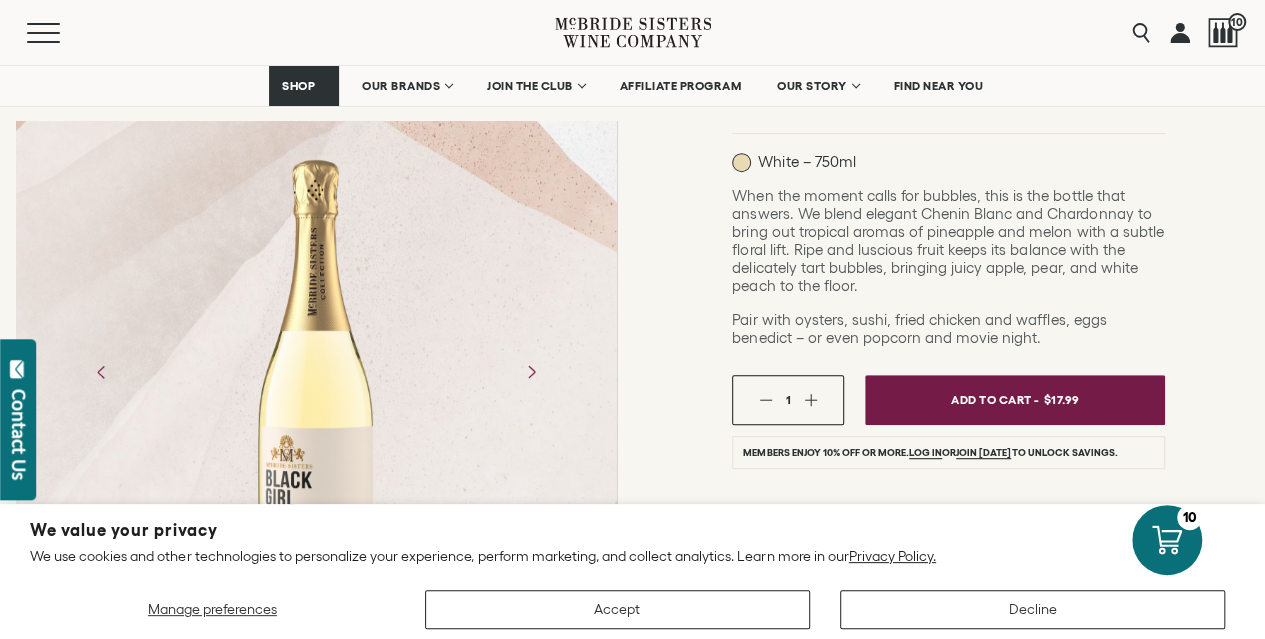 click at bounding box center (810, 399) 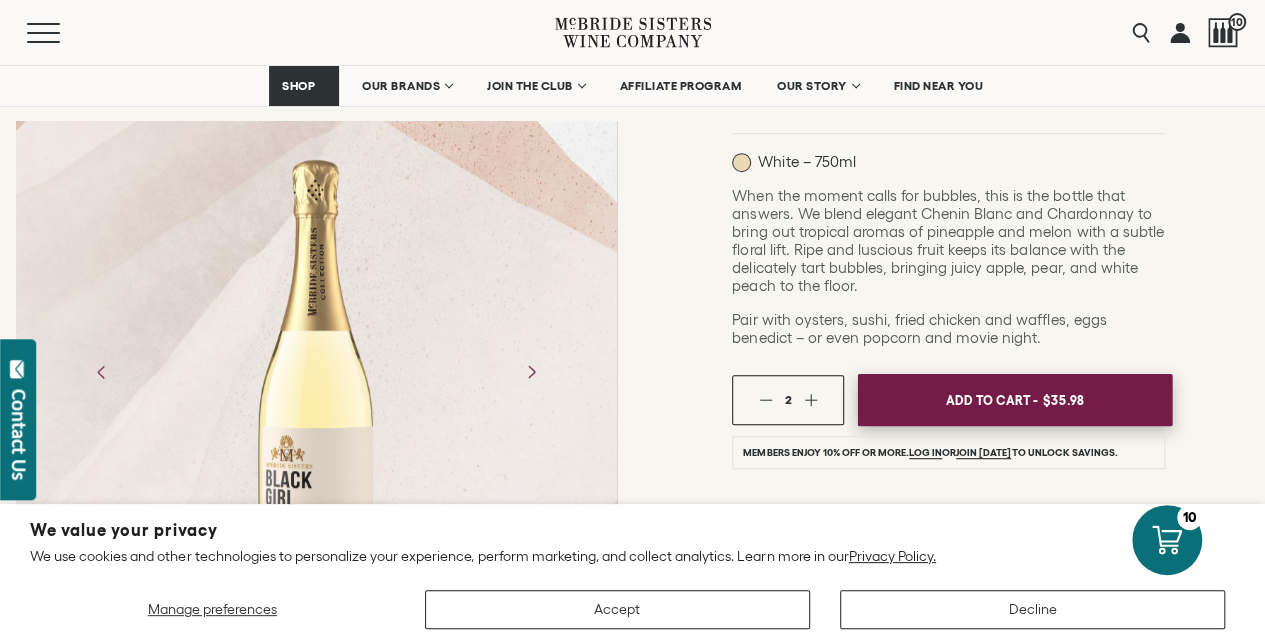click on "Add To Cart -" at bounding box center [992, 400] 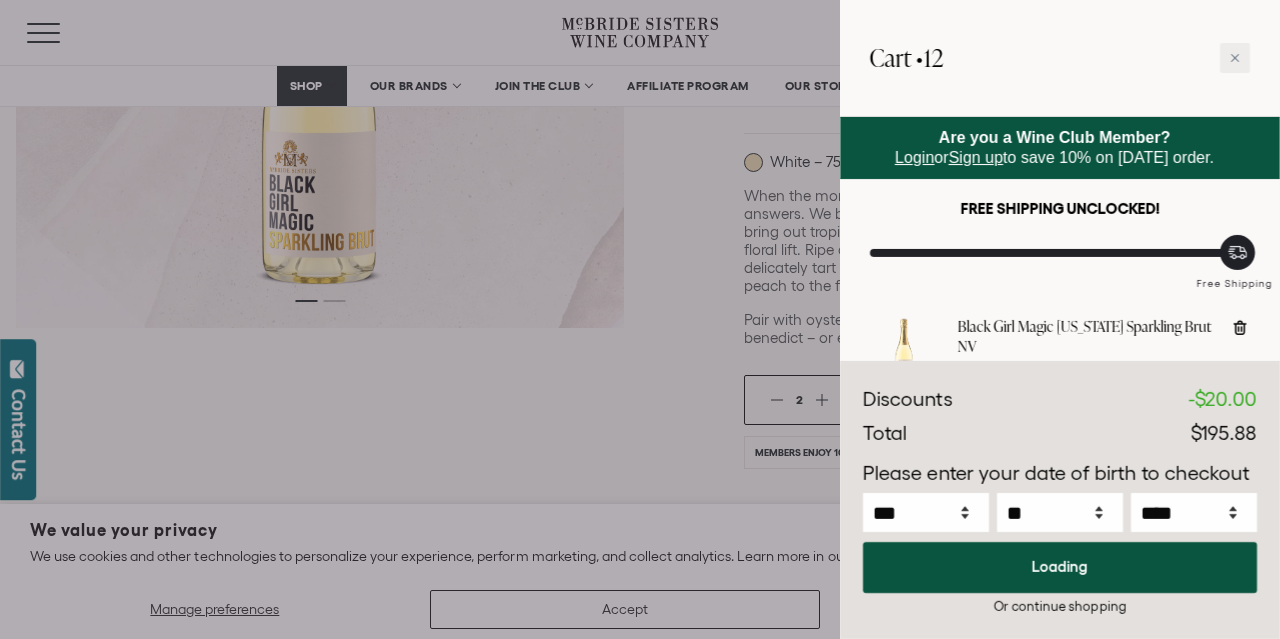 select on "****" 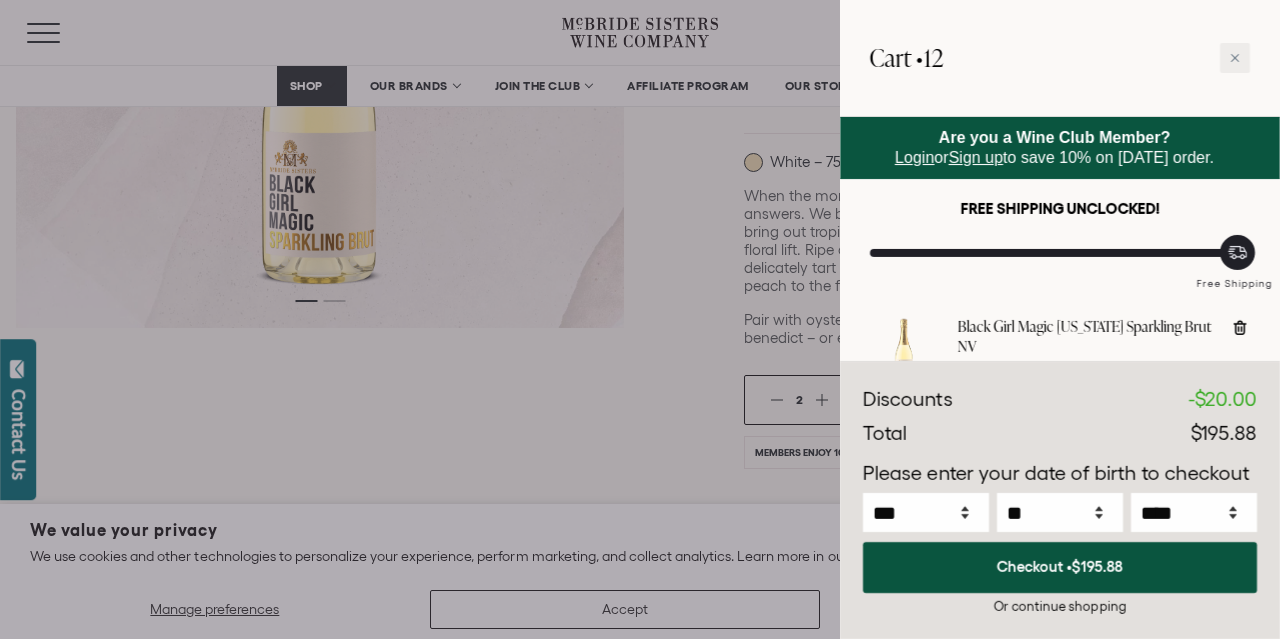 scroll, scrollTop: 139, scrollLeft: 0, axis: vertical 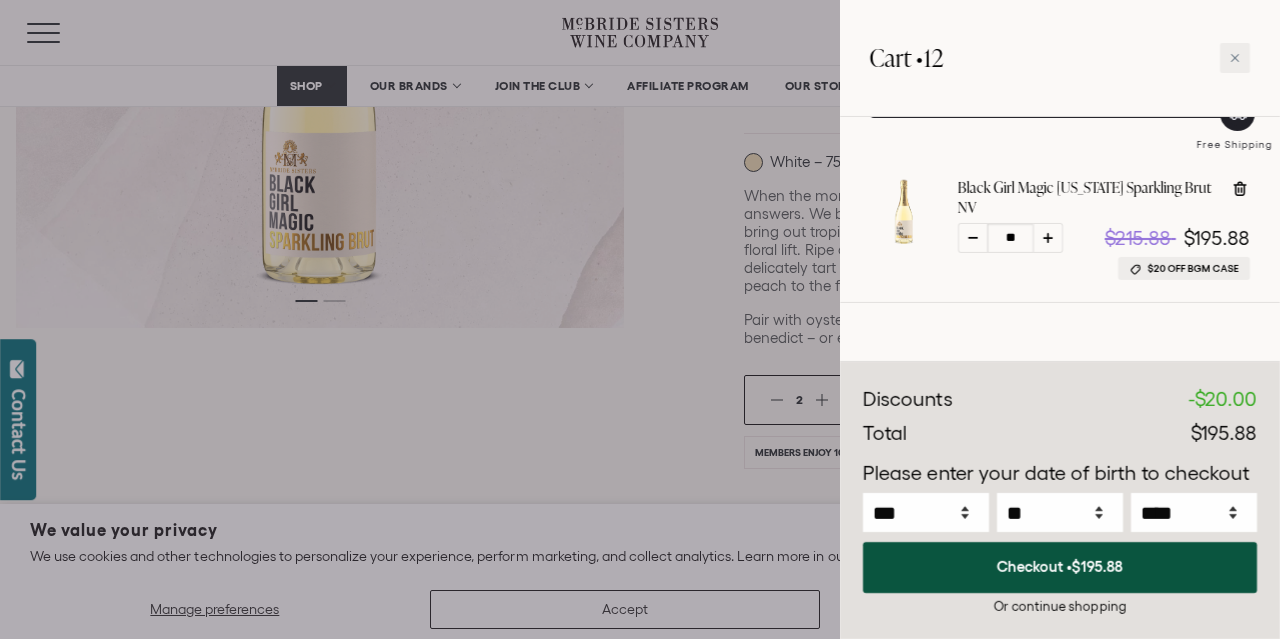 click on "Checkout •  $195.88" at bounding box center [1060, 567] 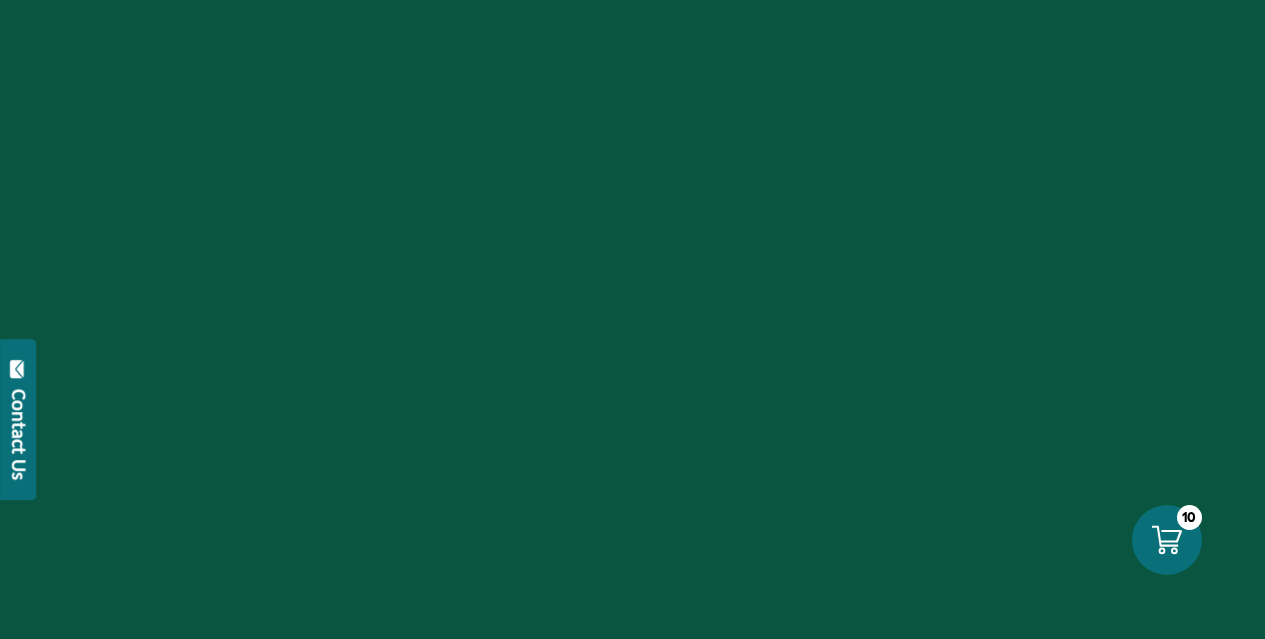select on "****" 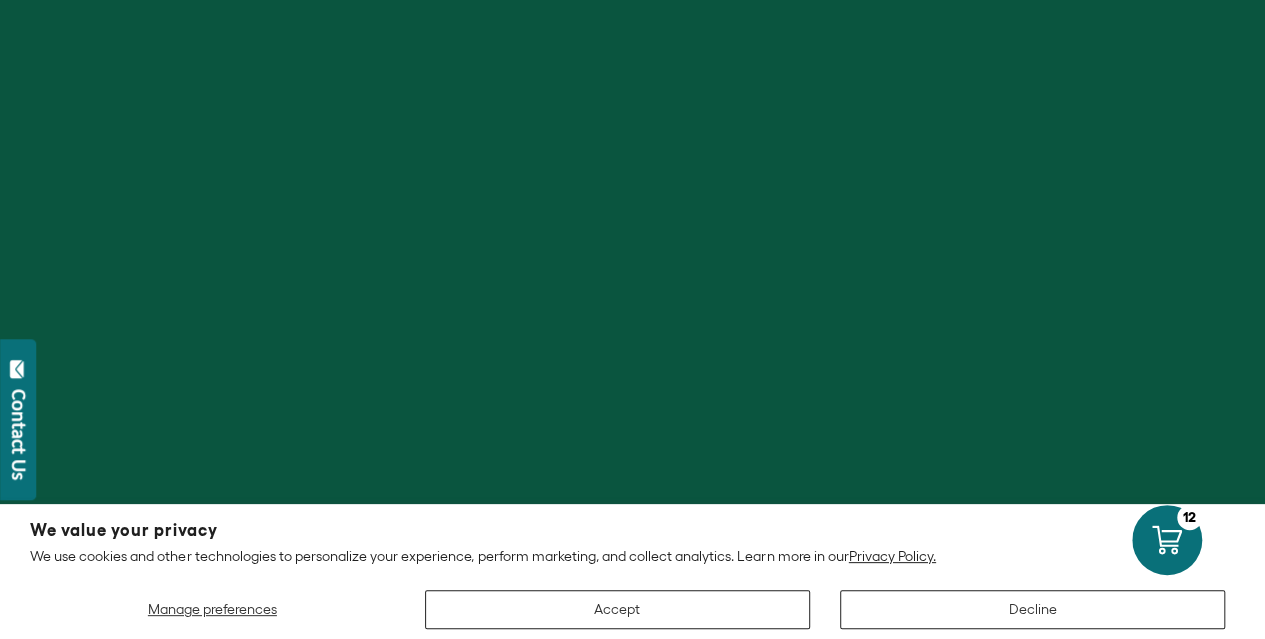 scroll, scrollTop: 0, scrollLeft: 0, axis: both 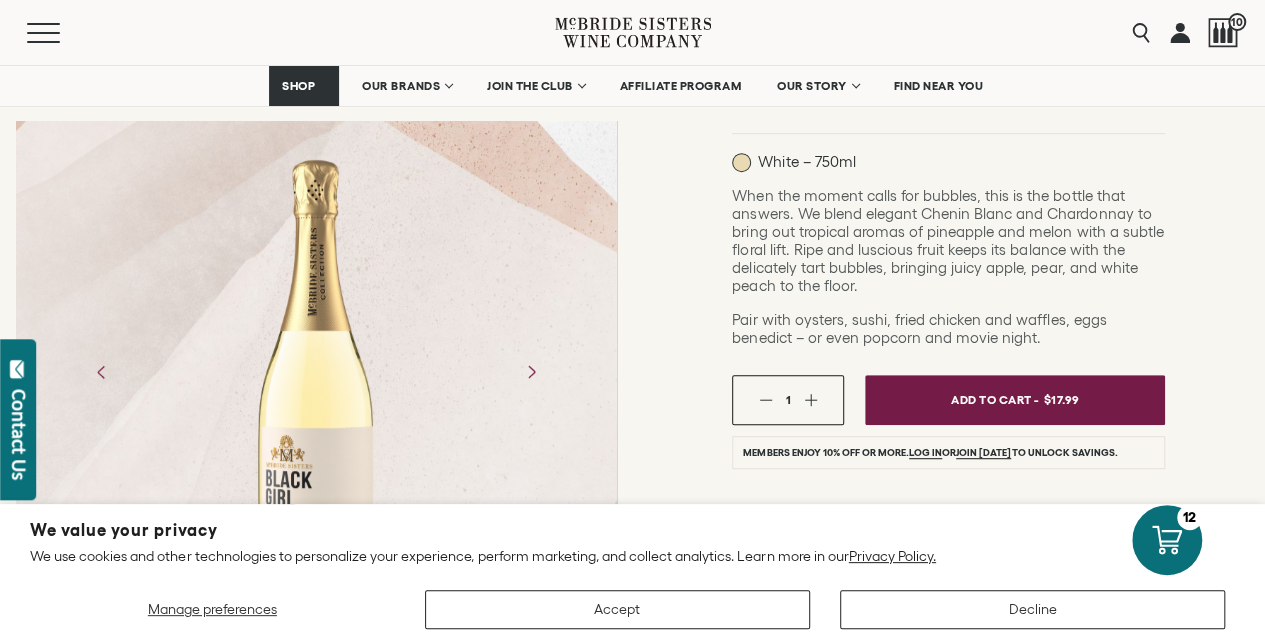 click at bounding box center (1223, 33) 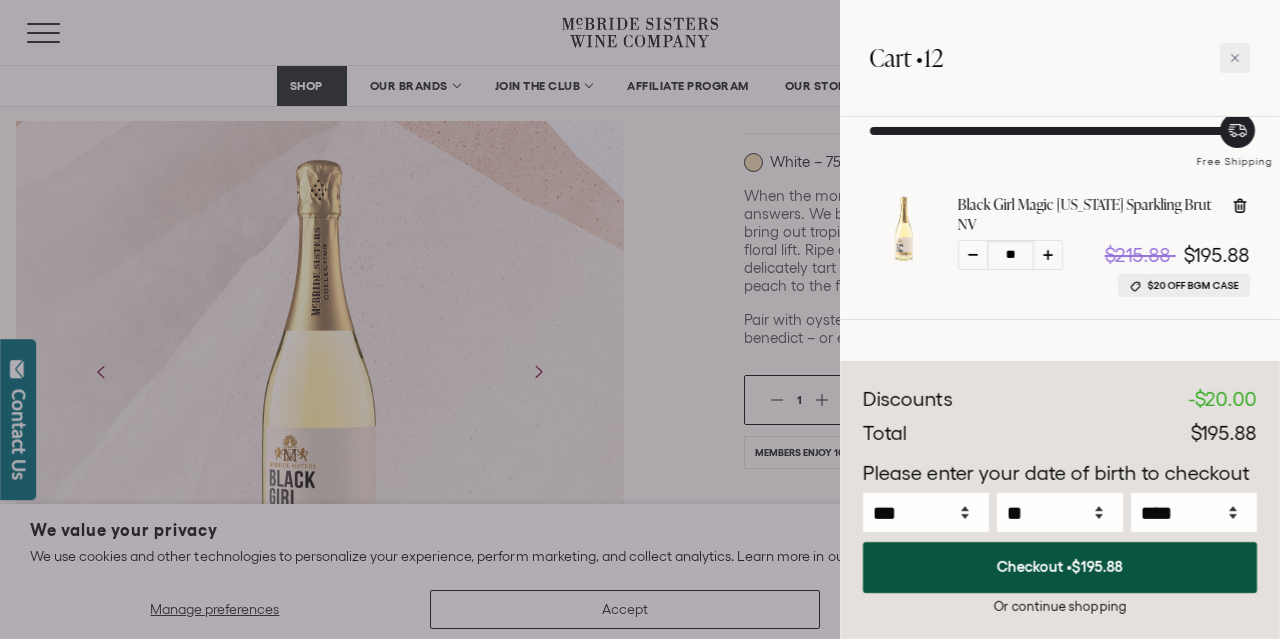 scroll, scrollTop: 123, scrollLeft: 0, axis: vertical 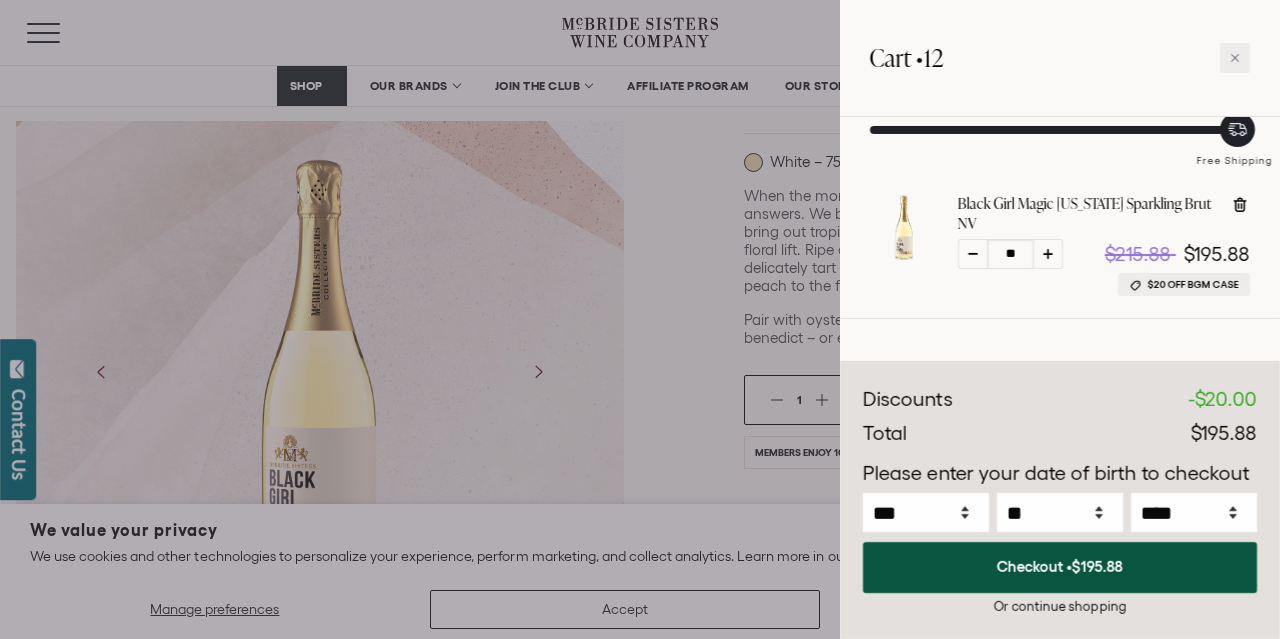 click at bounding box center (973, 254) 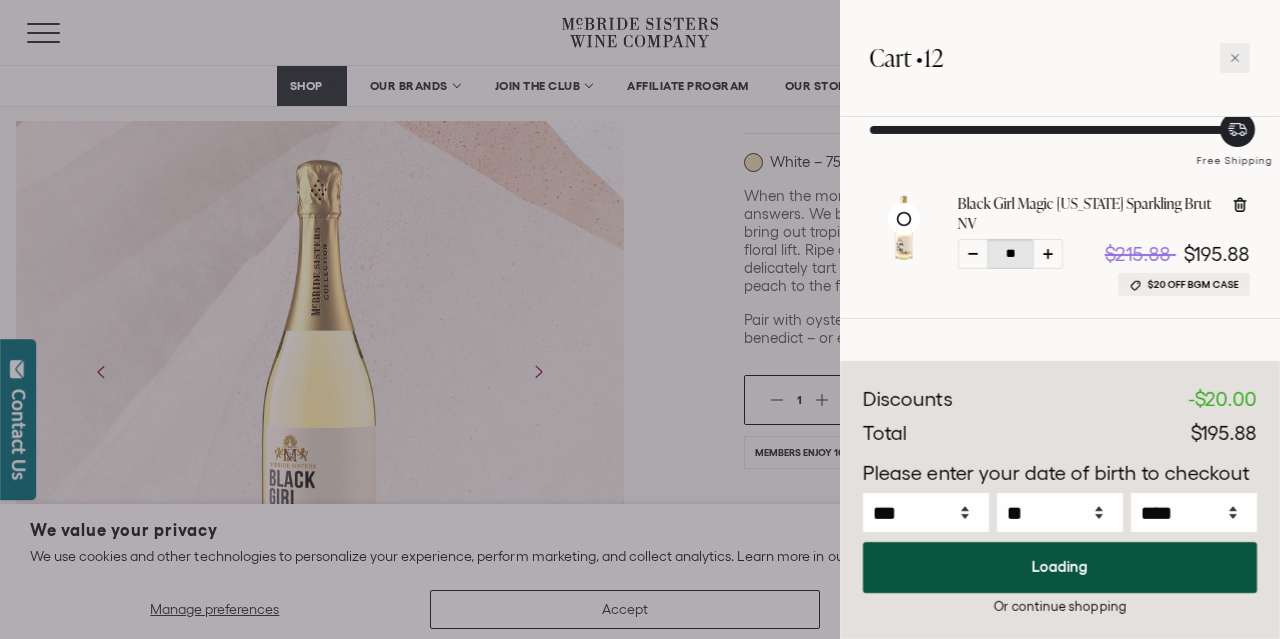 select on "****" 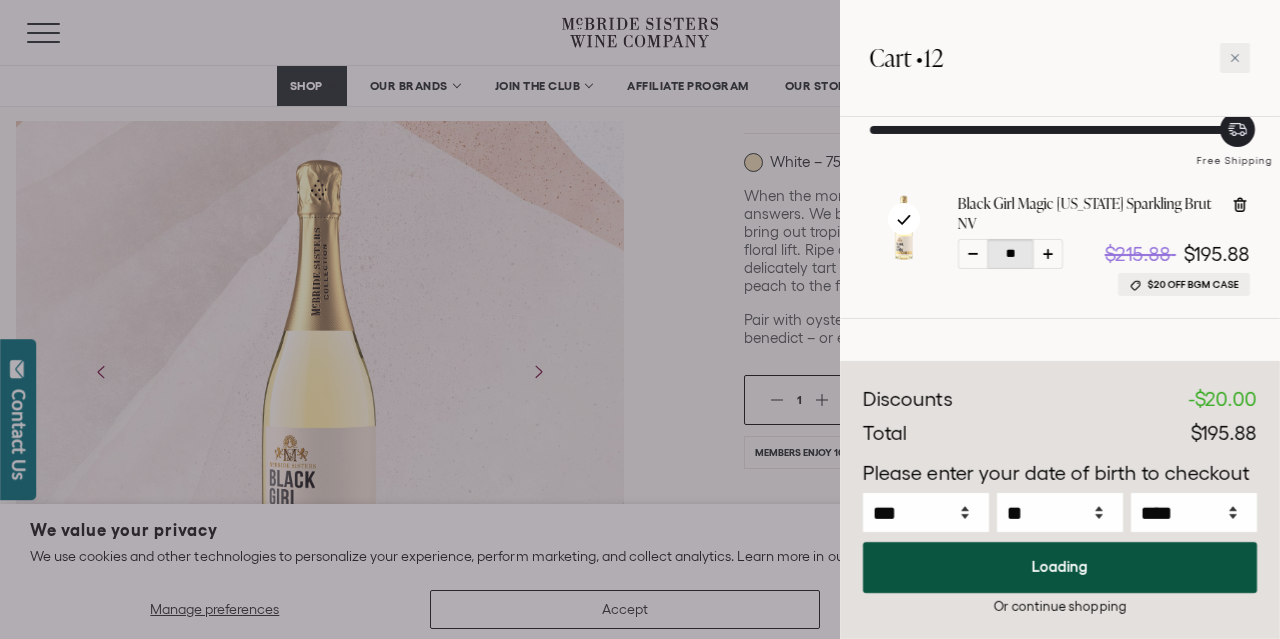 scroll, scrollTop: 97, scrollLeft: 0, axis: vertical 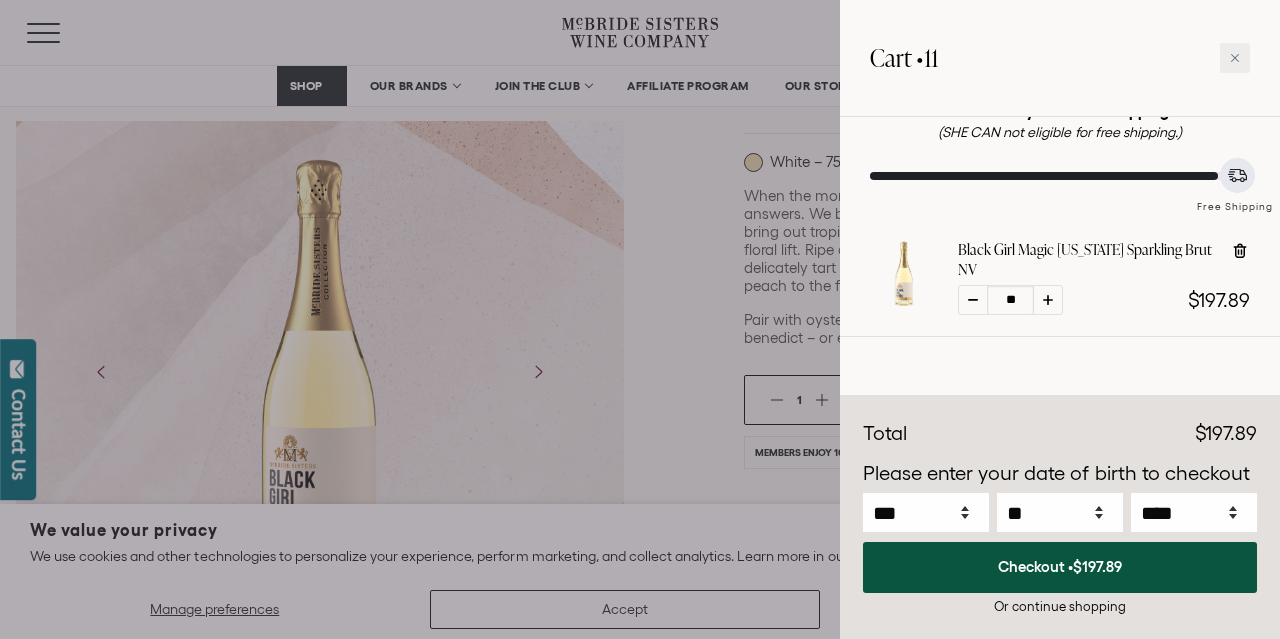click 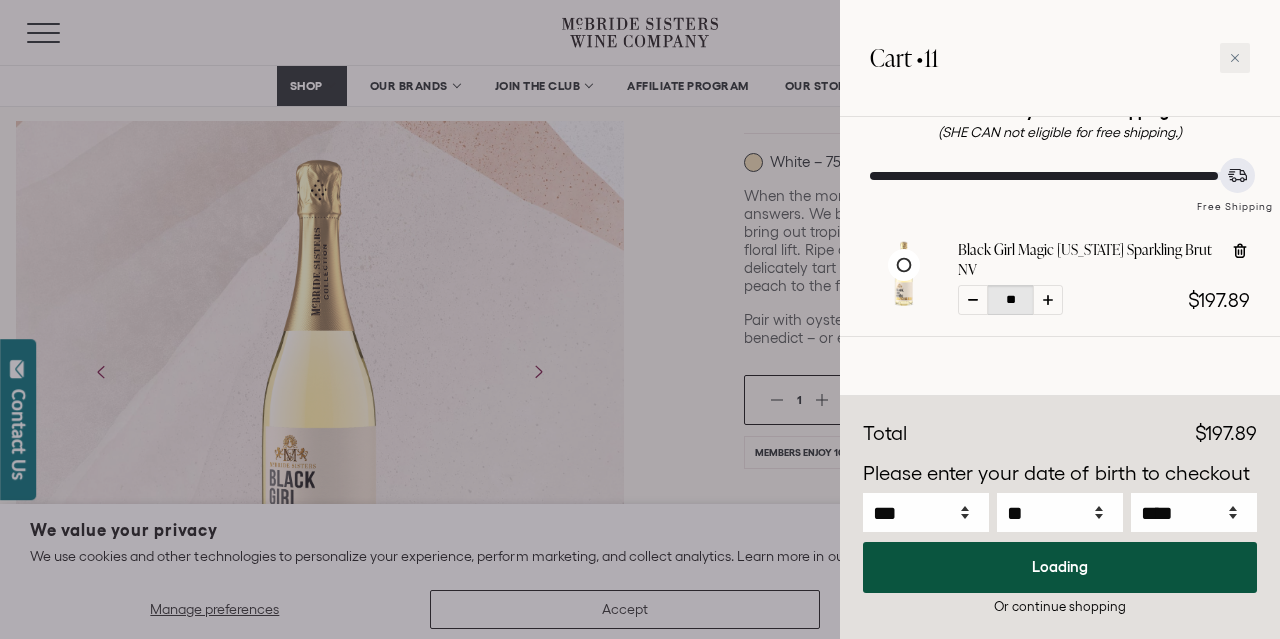 select on "****" 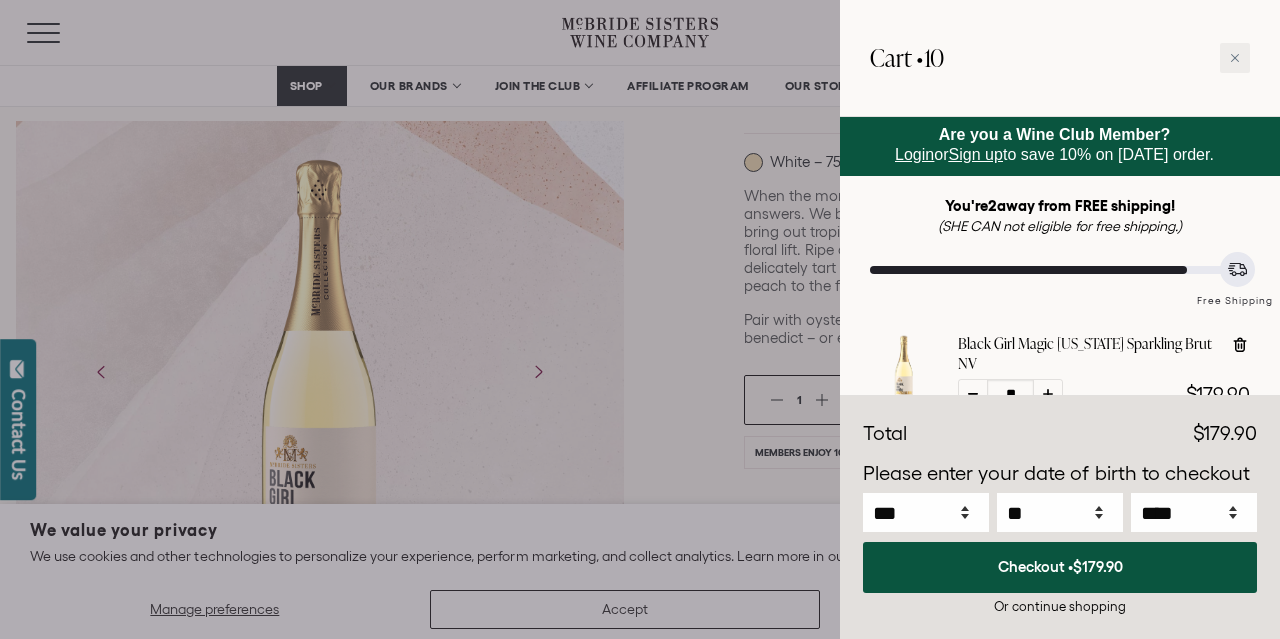 scroll, scrollTop: 97, scrollLeft: 0, axis: vertical 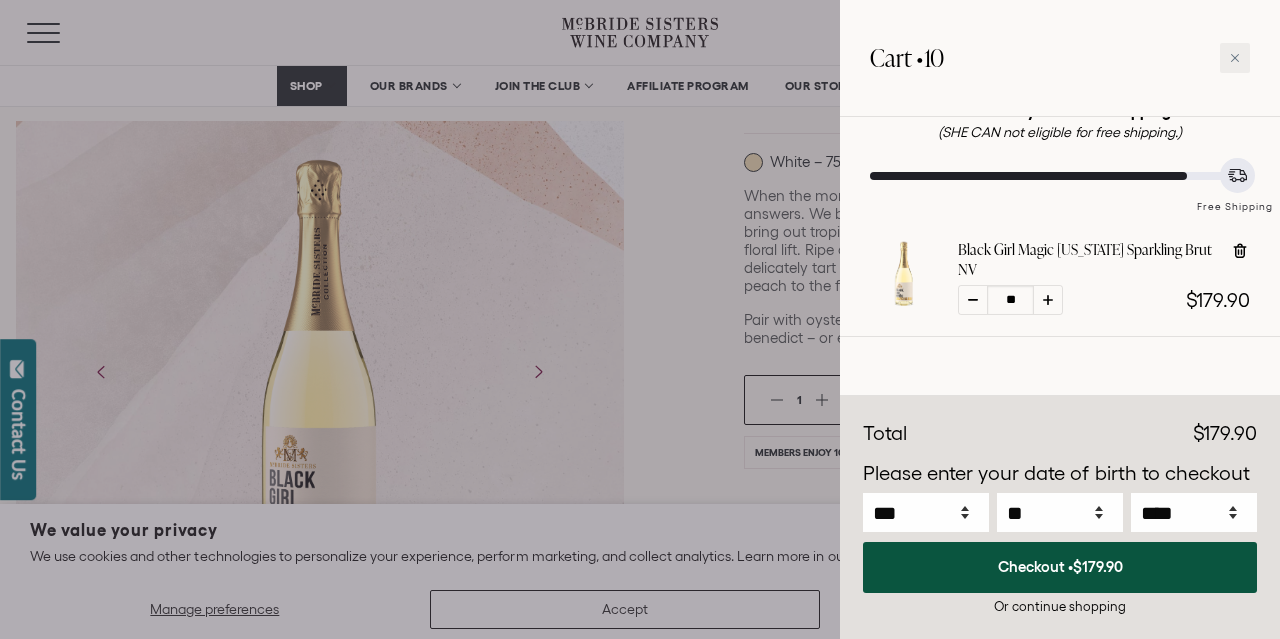 click on "Checkout •  $179.90" at bounding box center [1060, 567] 